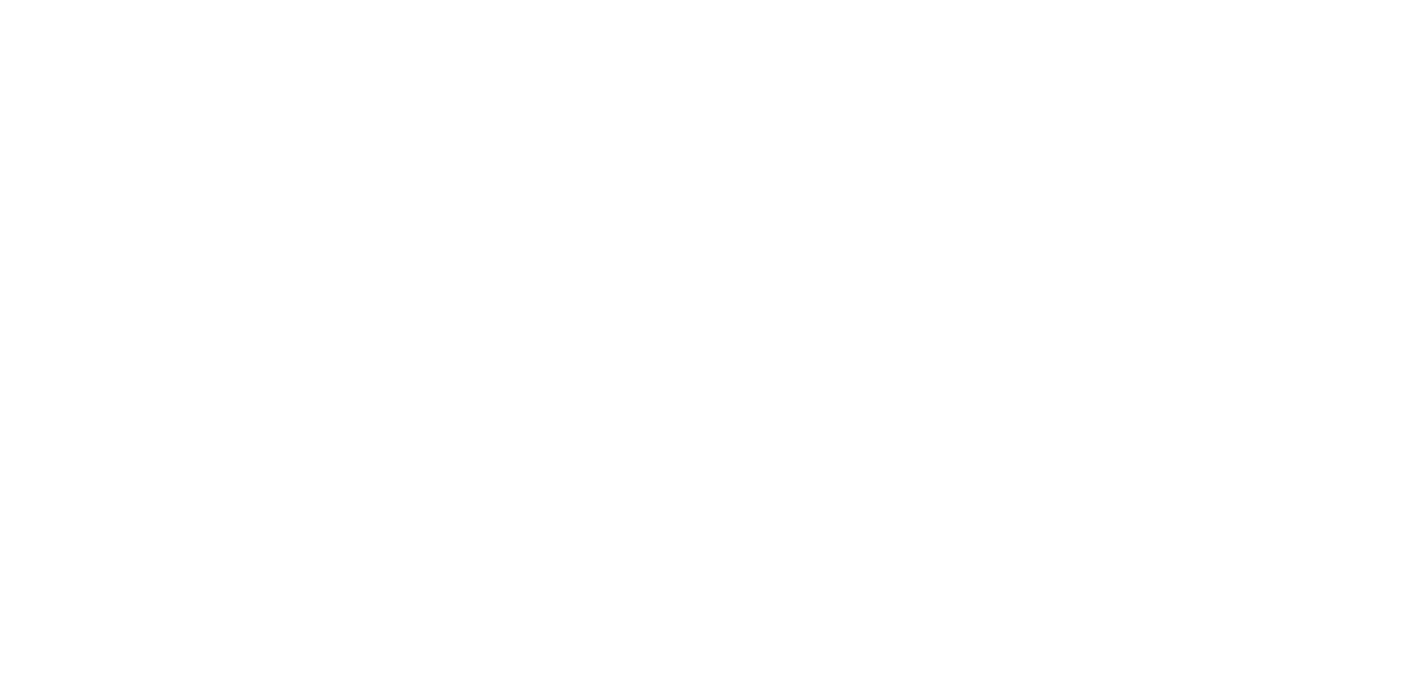 scroll, scrollTop: 0, scrollLeft: 0, axis: both 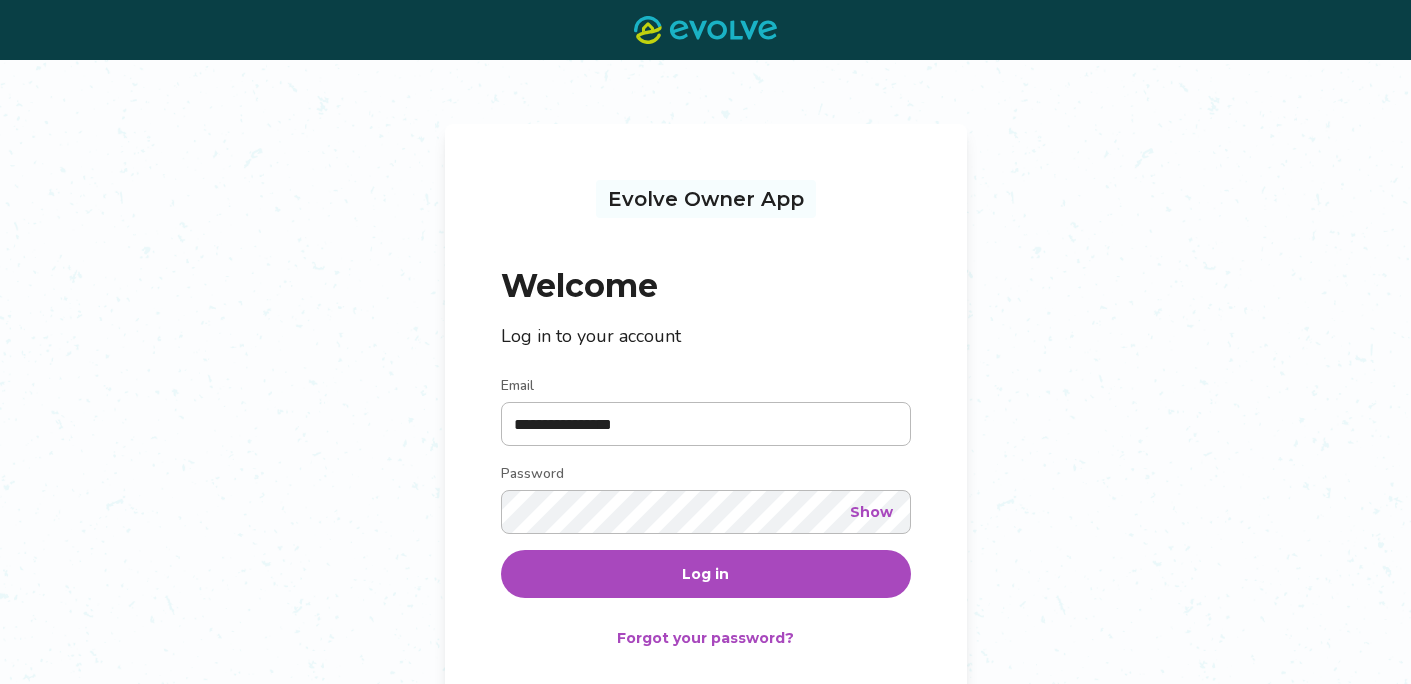 type on "**********" 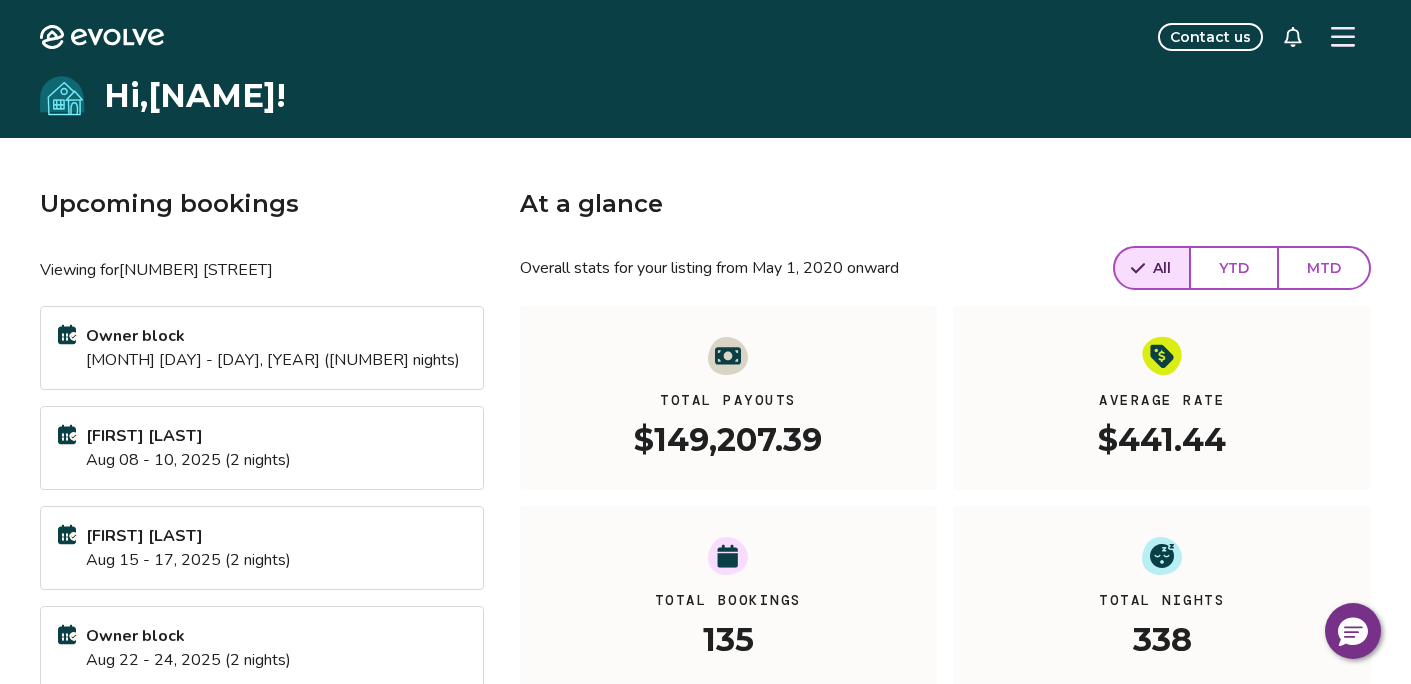 click at bounding box center [1343, 37] 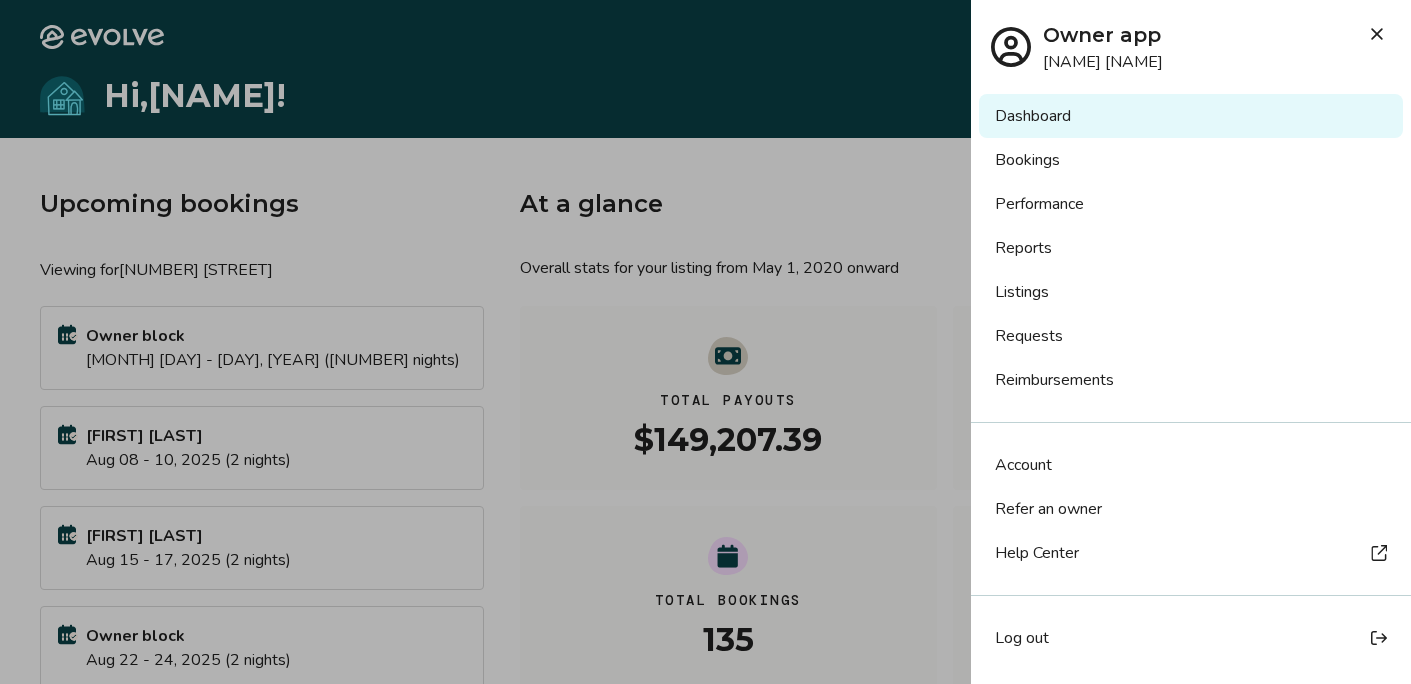 click on "Bookings" at bounding box center [1191, 160] 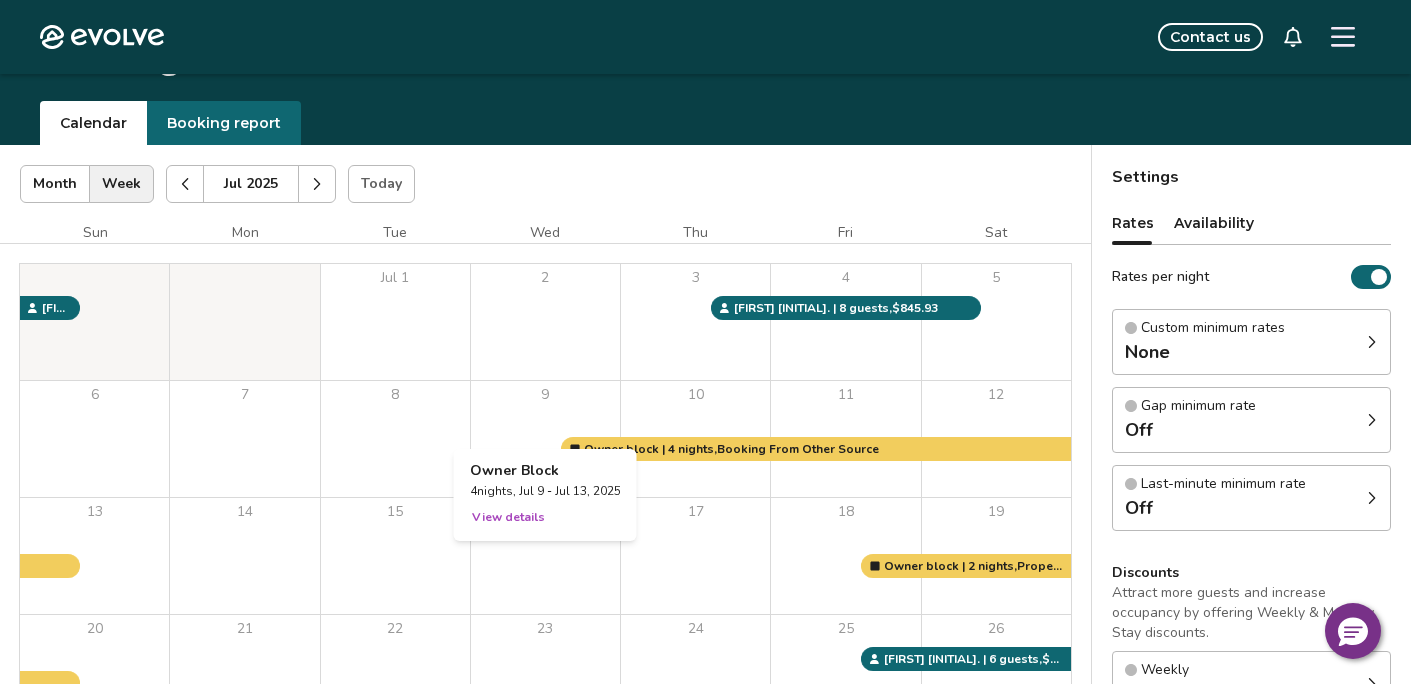 scroll, scrollTop: 0, scrollLeft: 0, axis: both 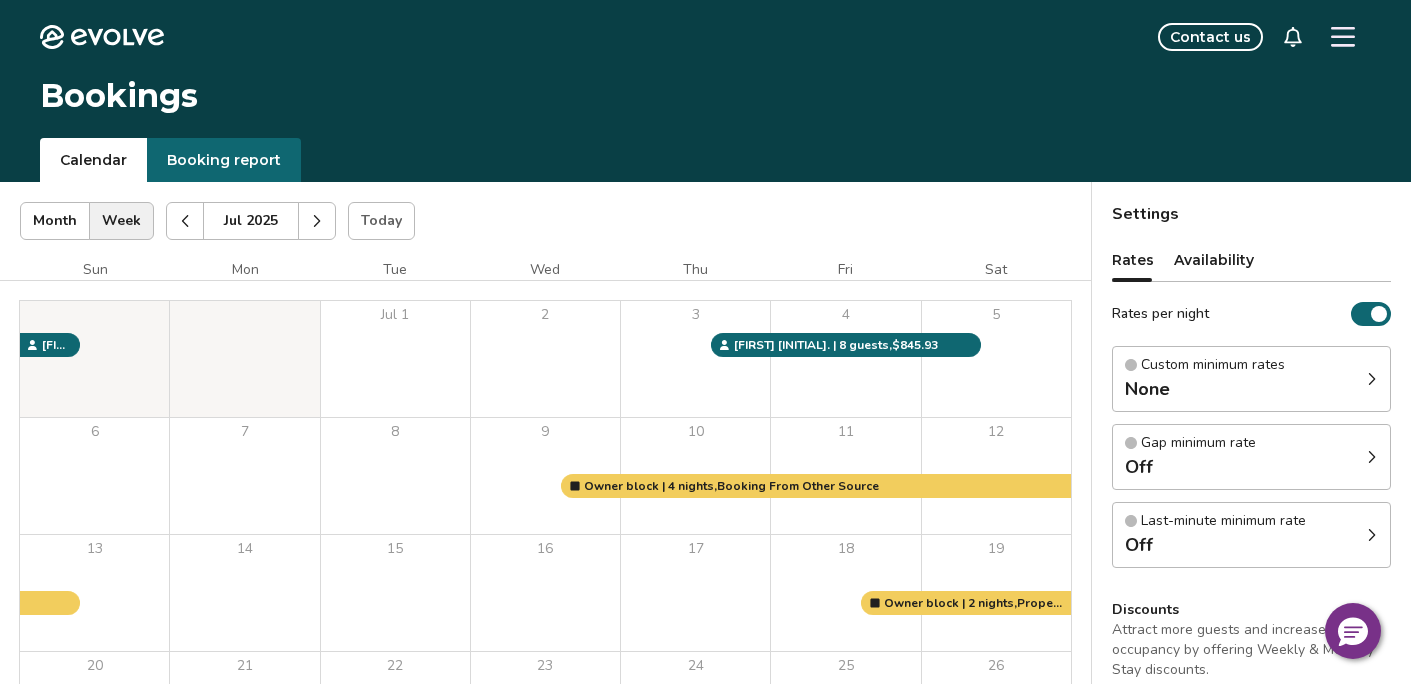 click 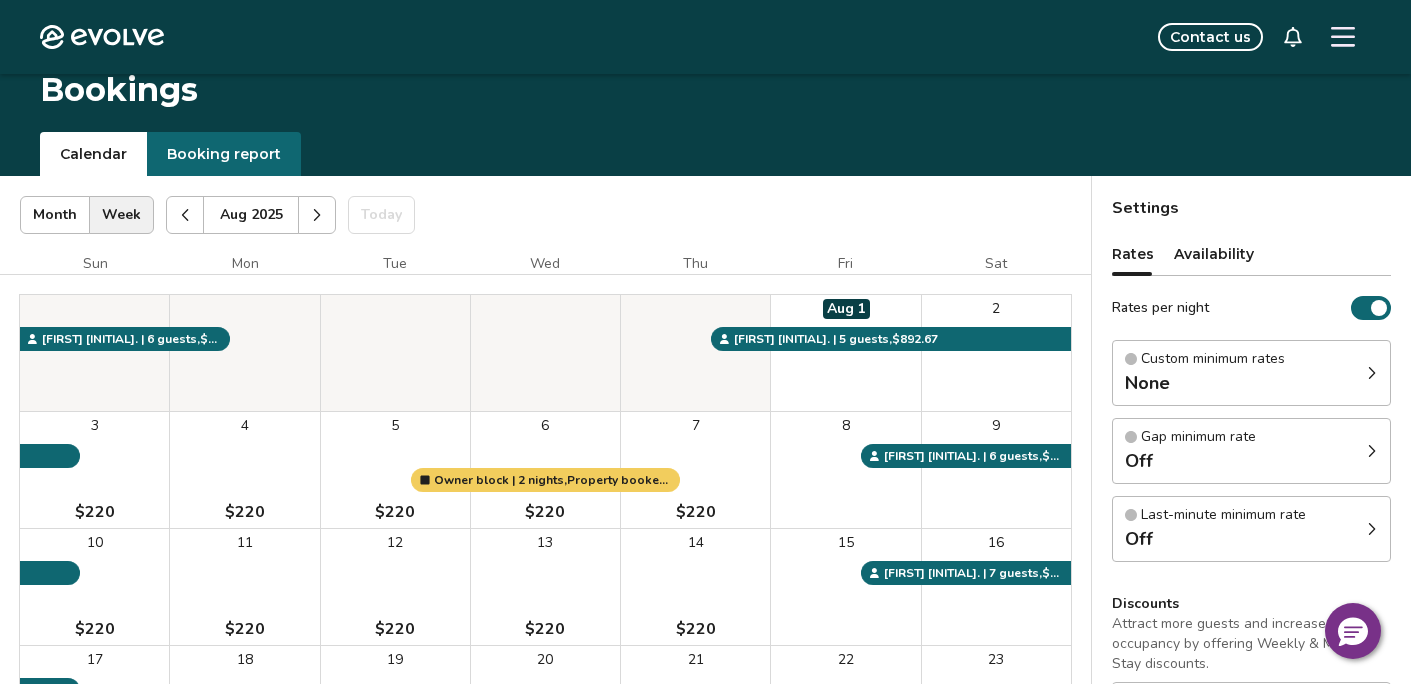 scroll, scrollTop: 0, scrollLeft: 0, axis: both 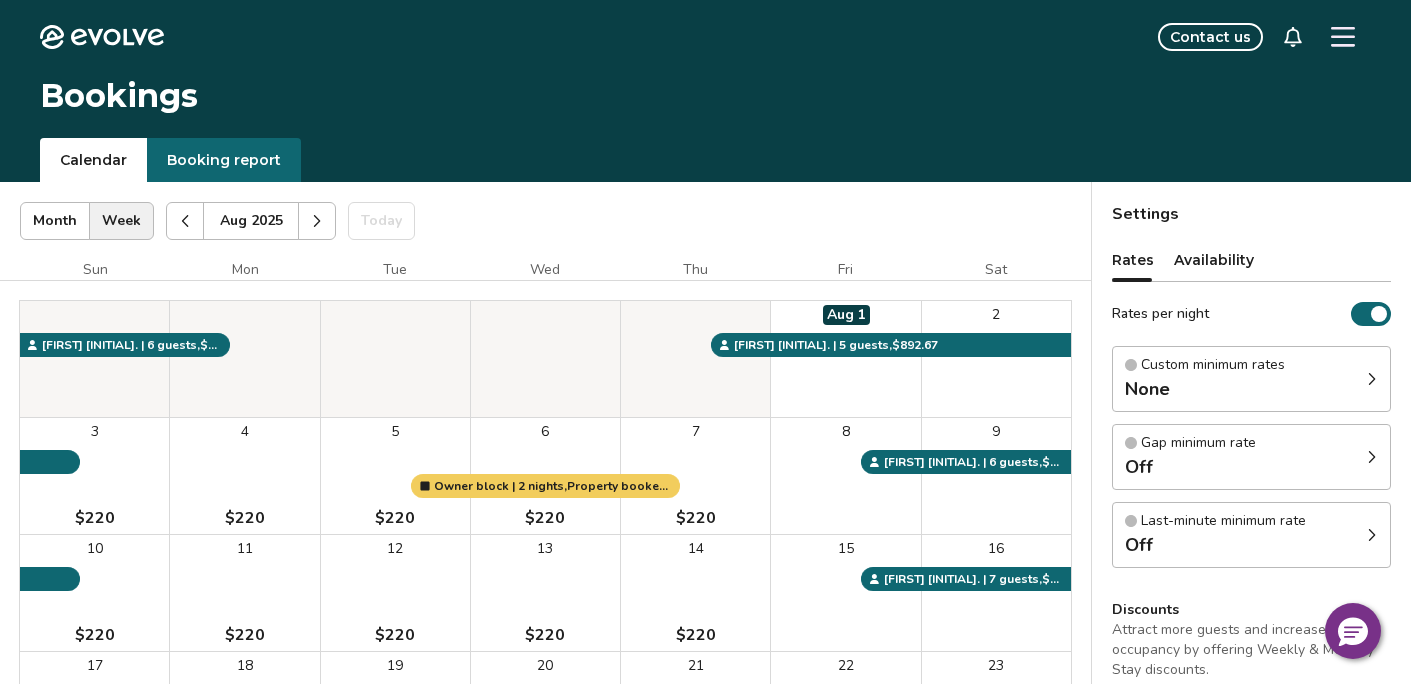 click at bounding box center [317, 221] 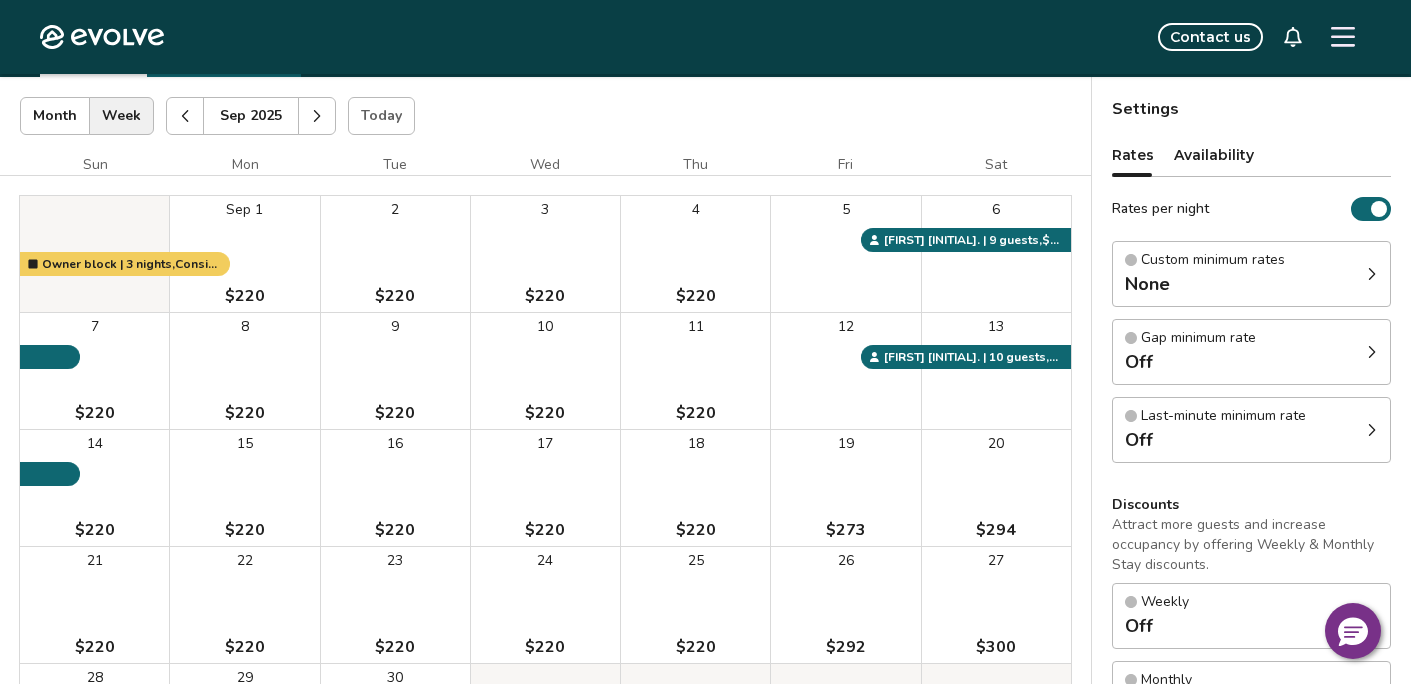 scroll, scrollTop: 0, scrollLeft: 0, axis: both 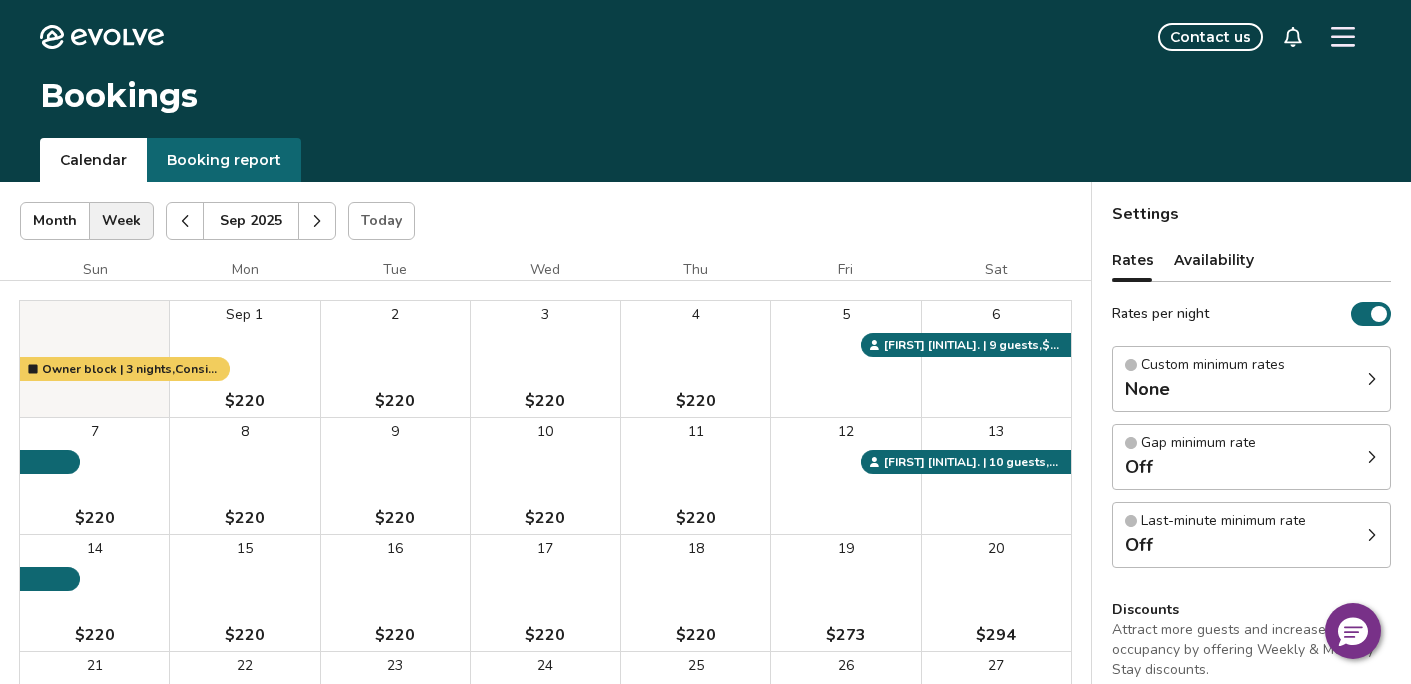 click 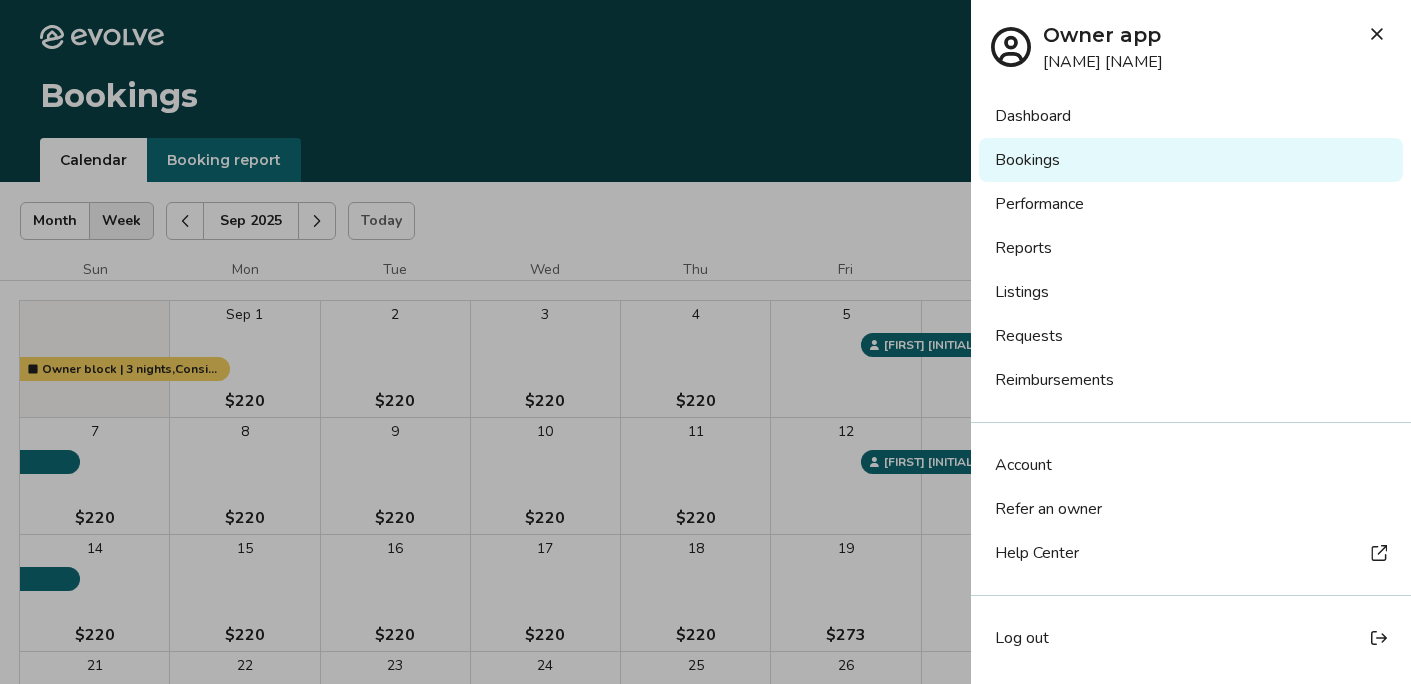 click on "Listings" at bounding box center [1191, 292] 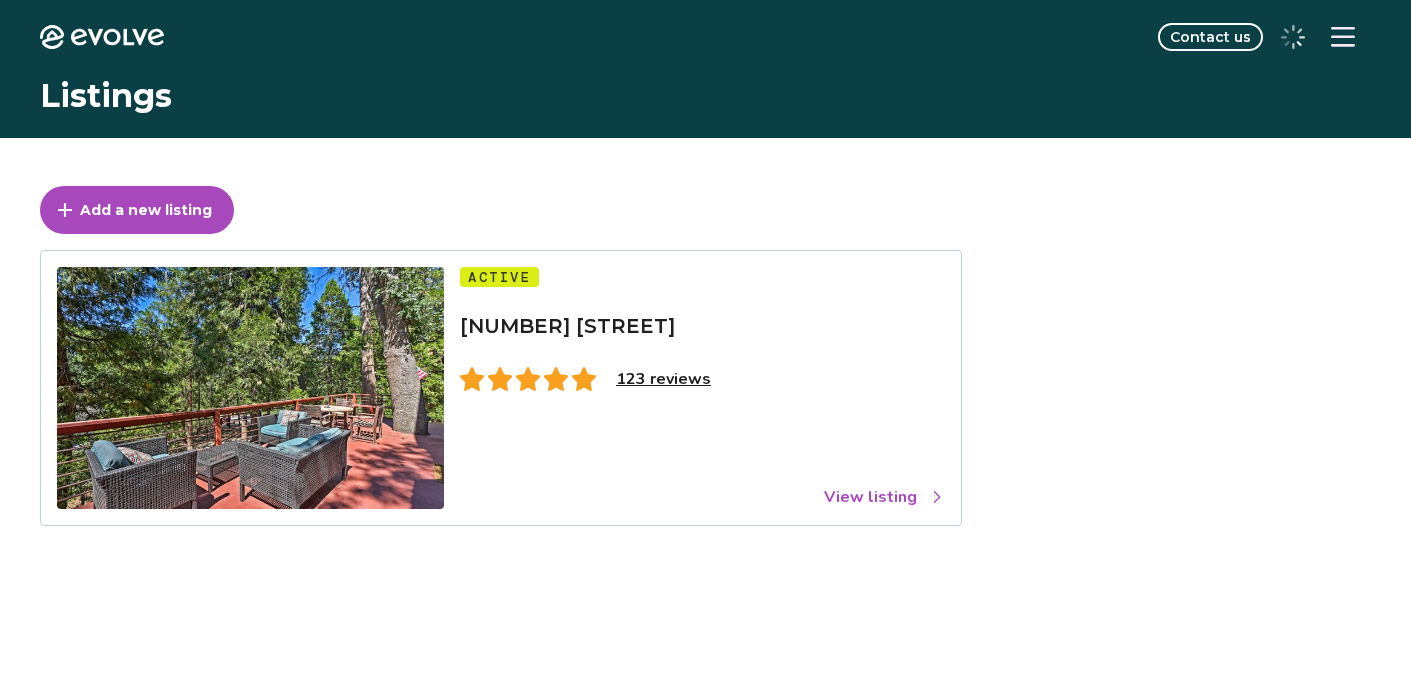 scroll, scrollTop: 0, scrollLeft: 0, axis: both 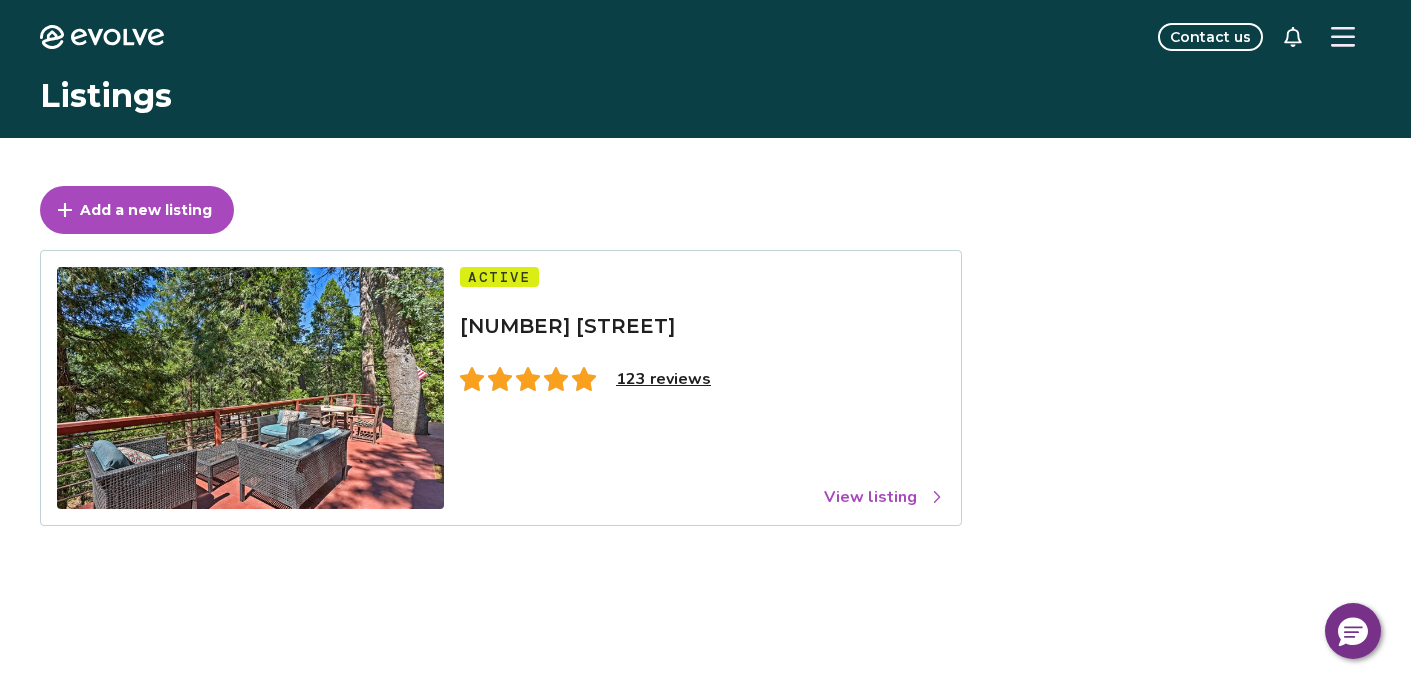 click on "123 reviews" at bounding box center [663, 379] 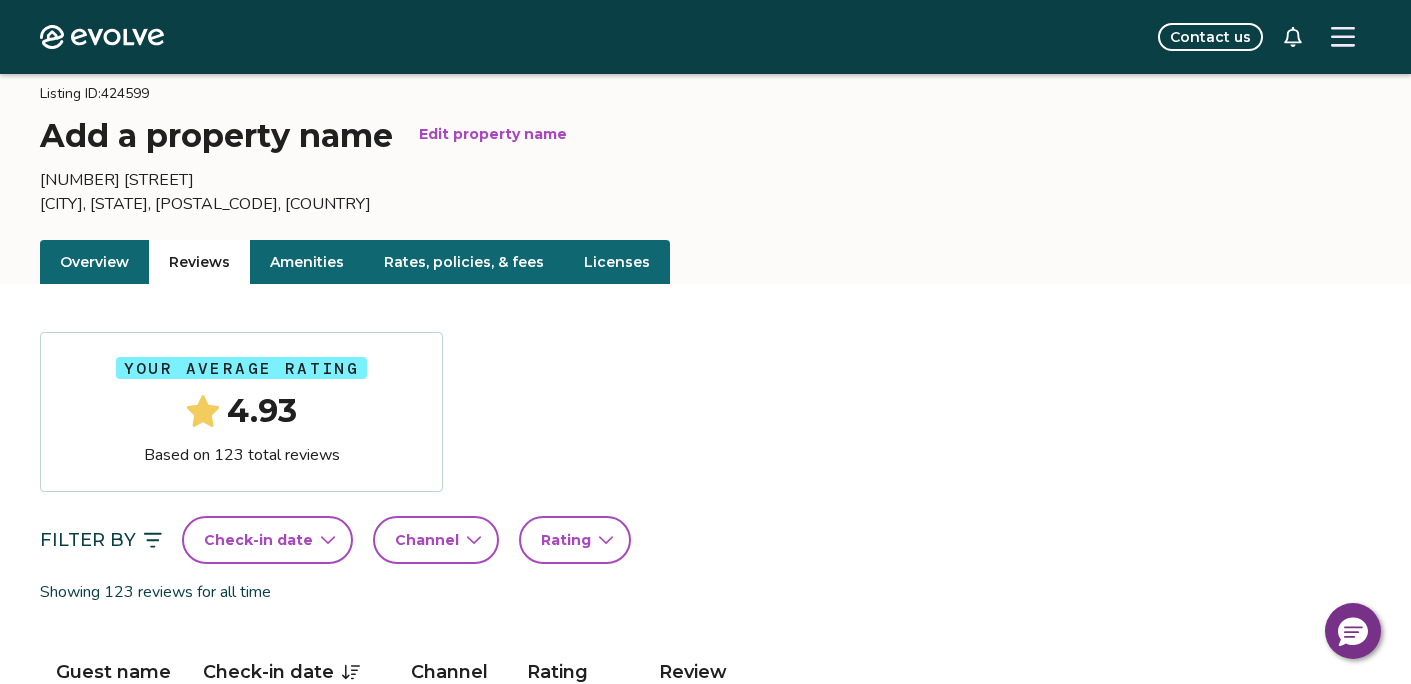 scroll, scrollTop: 257, scrollLeft: 0, axis: vertical 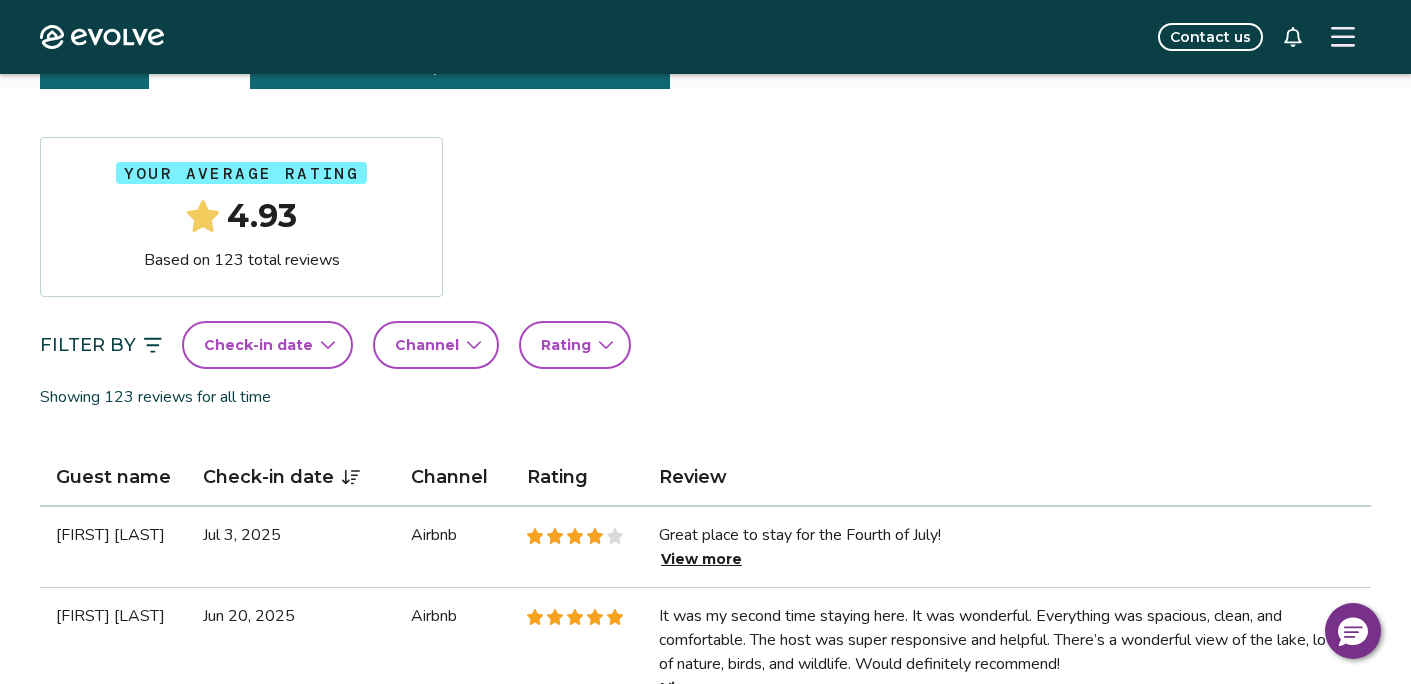 click on "View more" at bounding box center [701, 559] 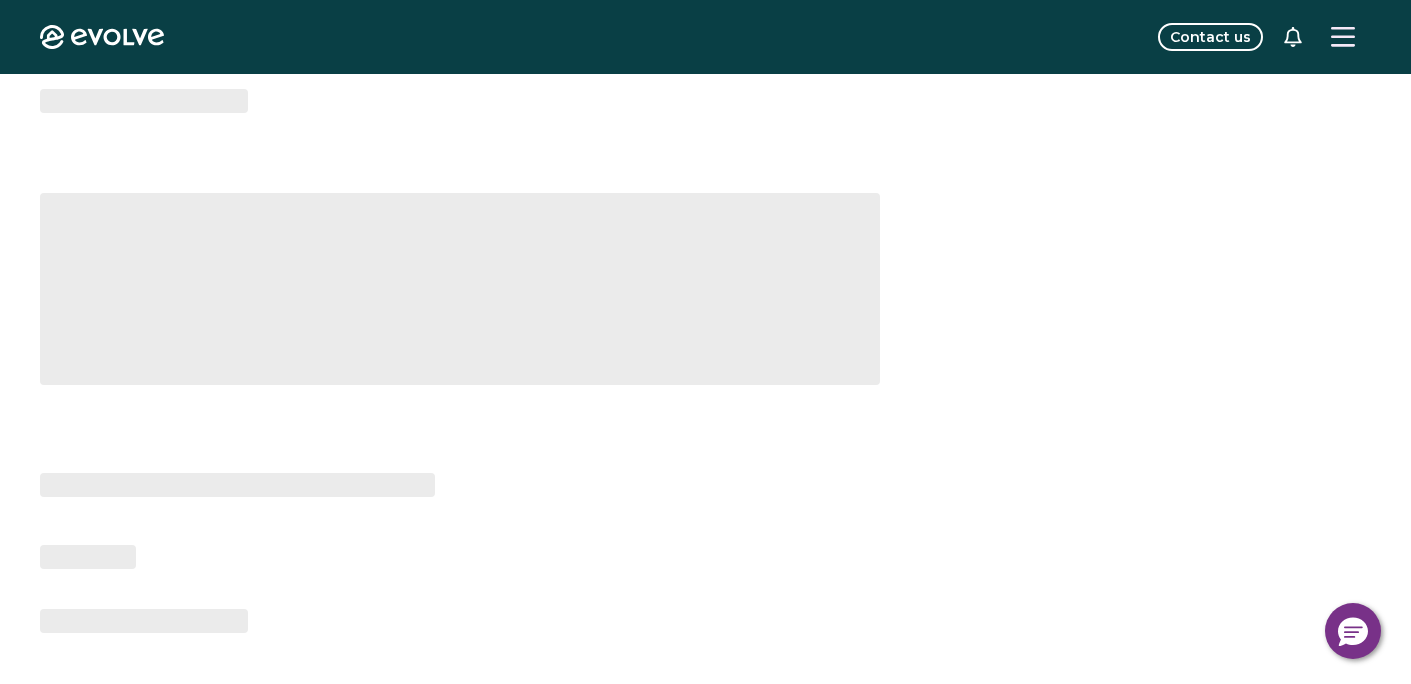 scroll, scrollTop: 0, scrollLeft: 0, axis: both 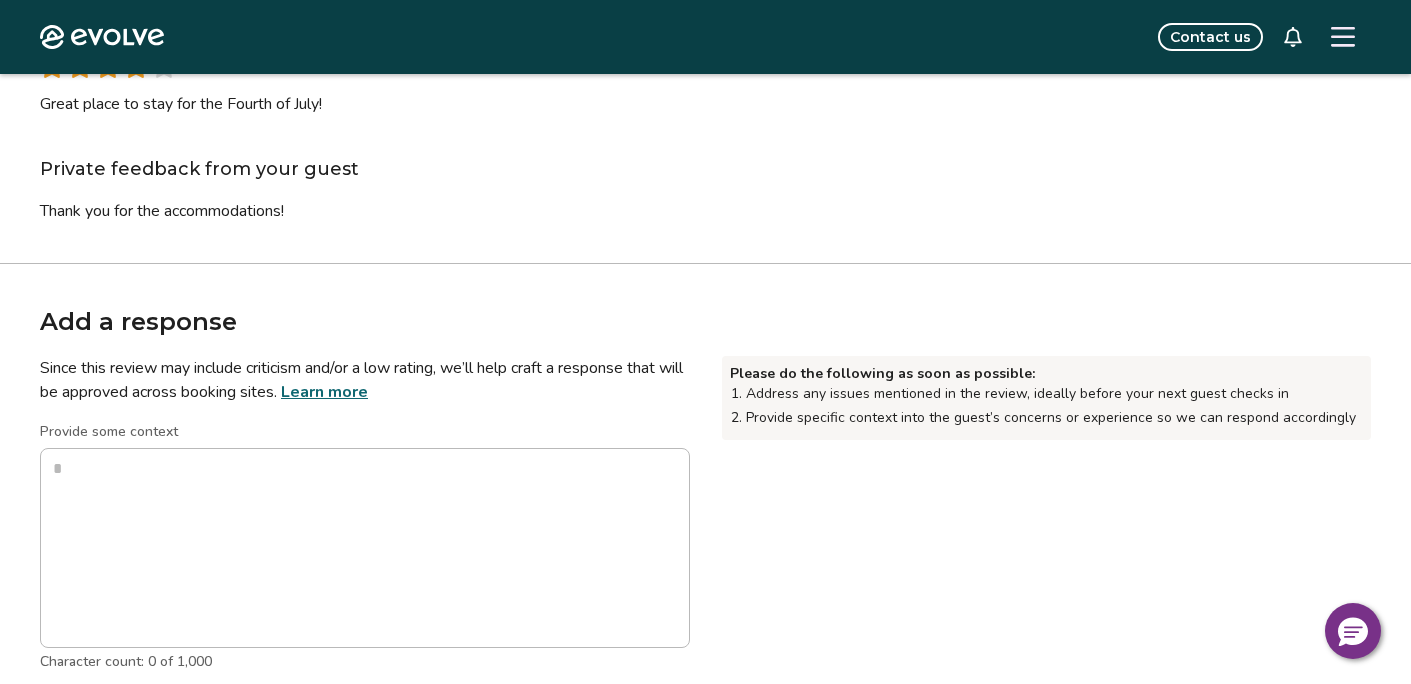 type on "*" 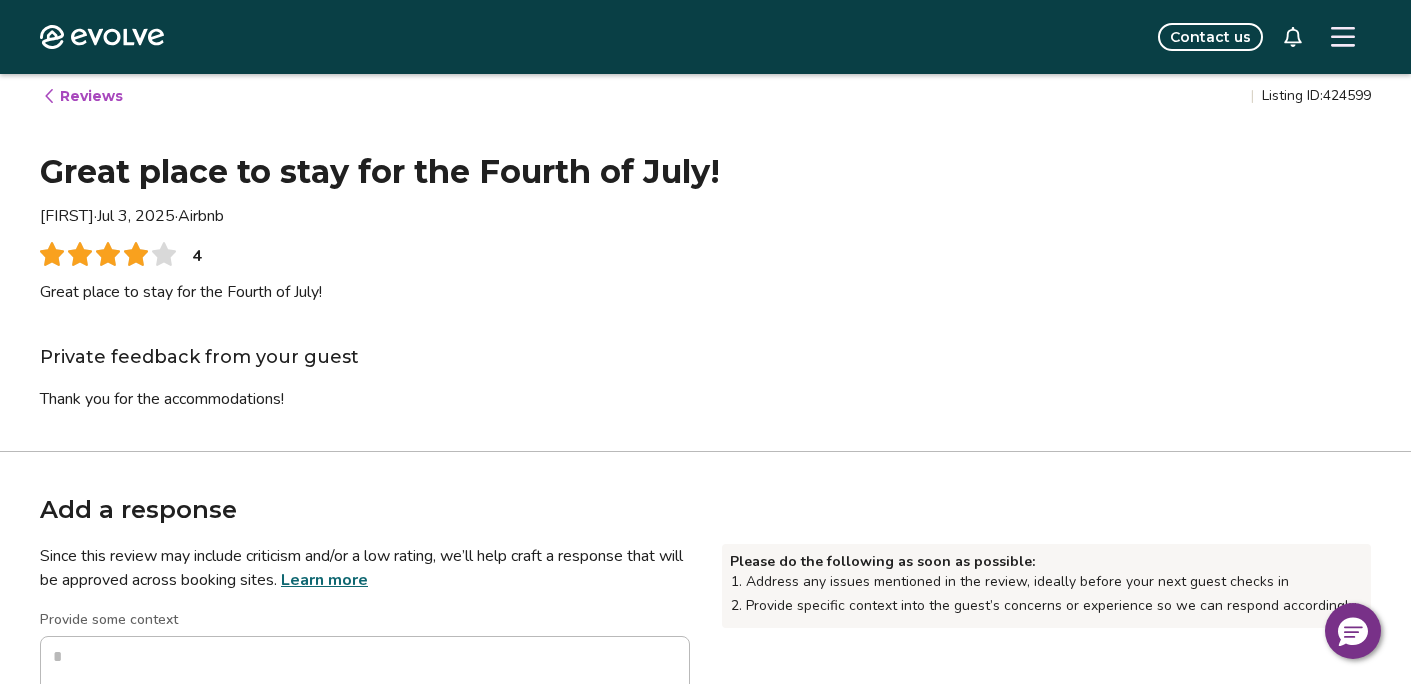 scroll, scrollTop: 0, scrollLeft: 0, axis: both 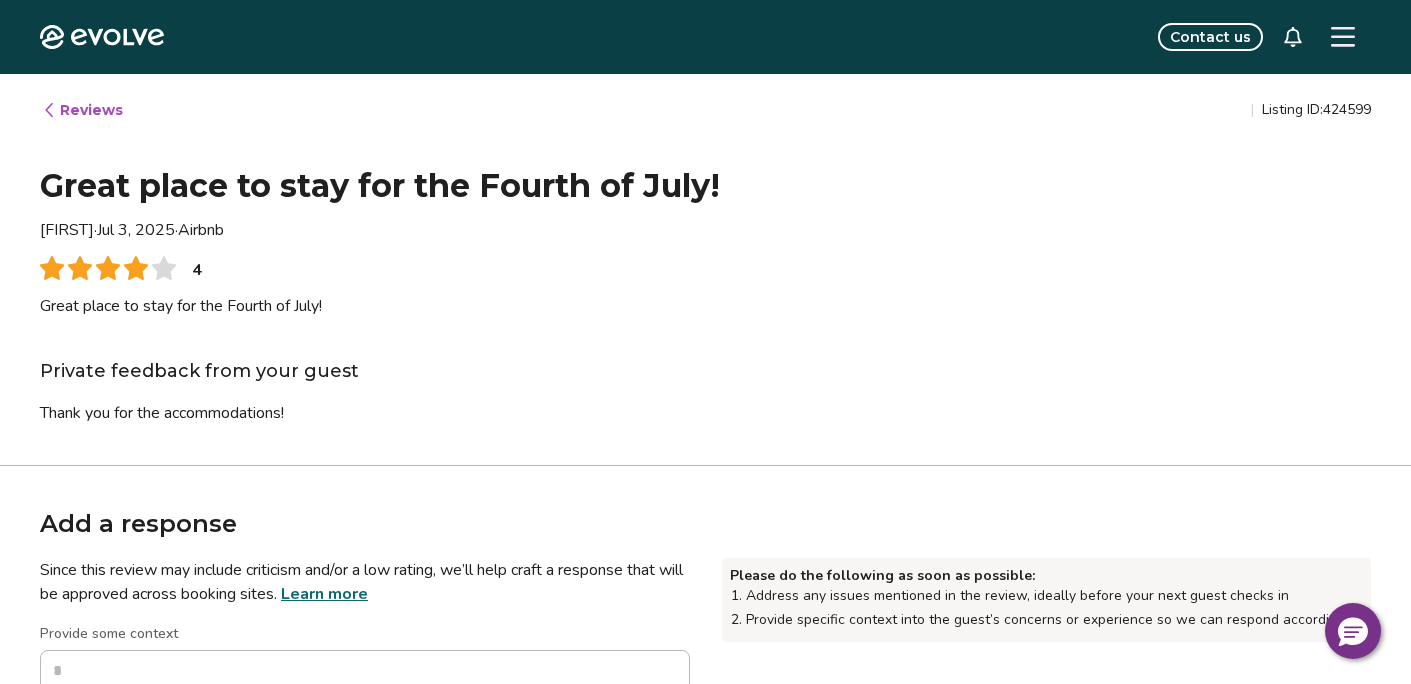 click on "Reviews" at bounding box center (82, 110) 